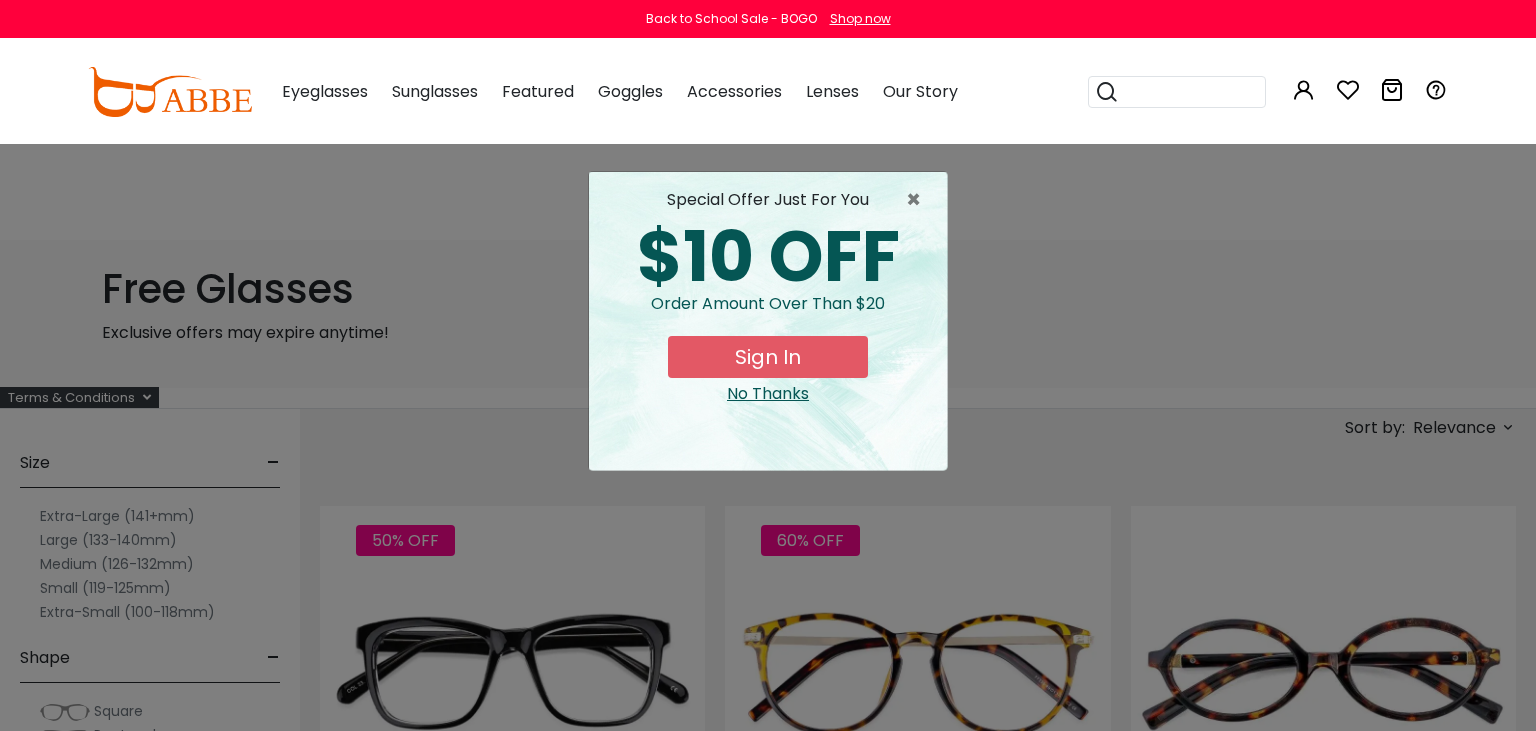 scroll, scrollTop: 0, scrollLeft: 0, axis: both 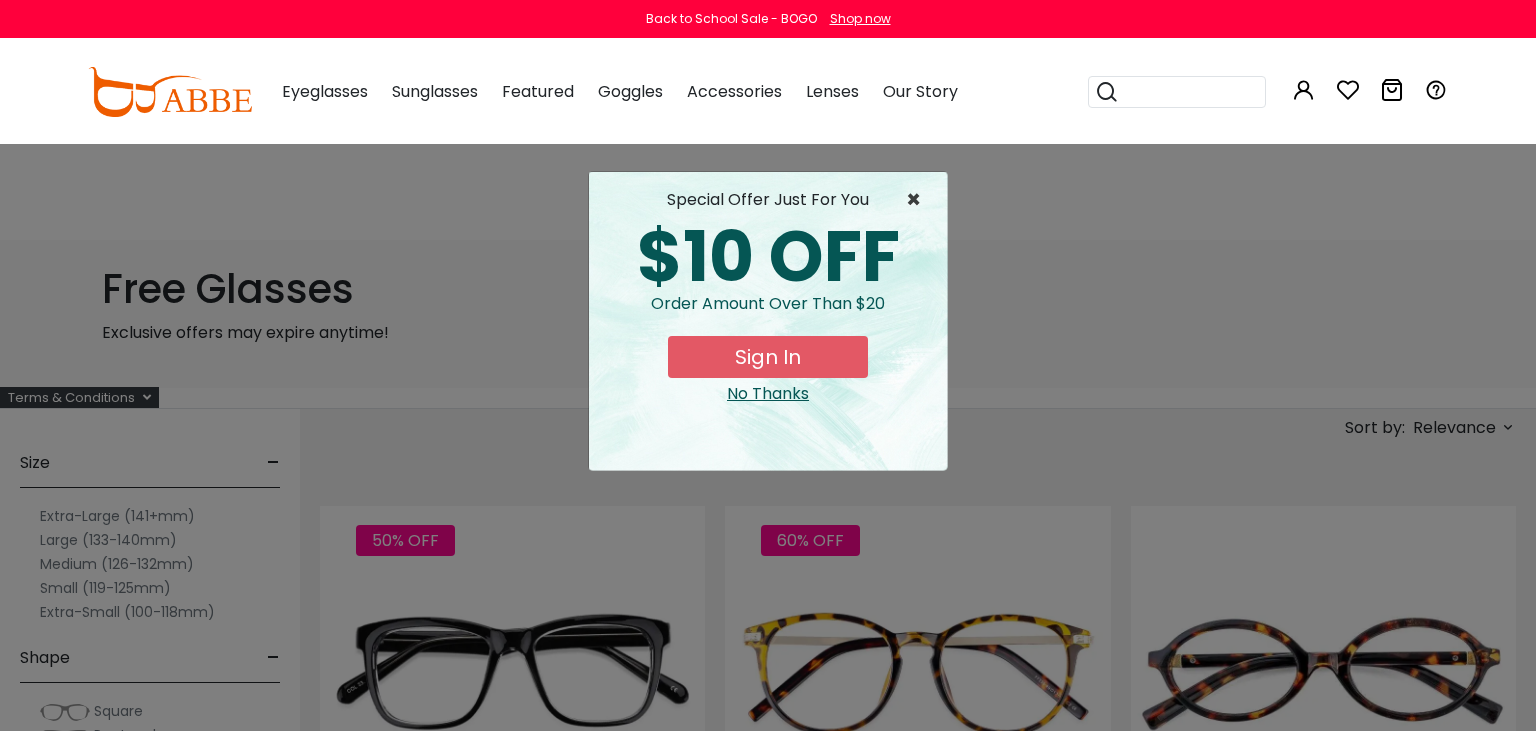 click on "×" at bounding box center [918, 200] 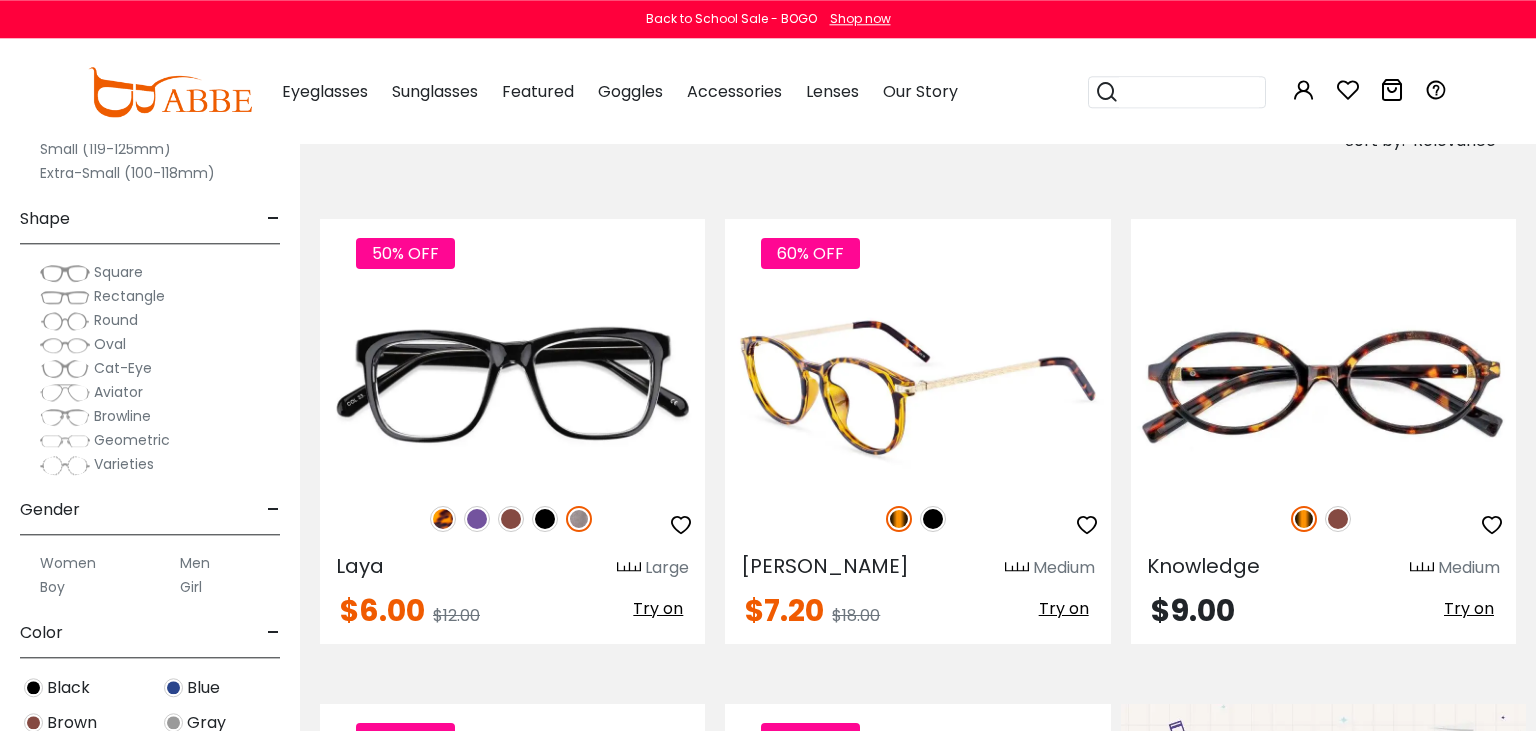 scroll, scrollTop: 288, scrollLeft: 0, axis: vertical 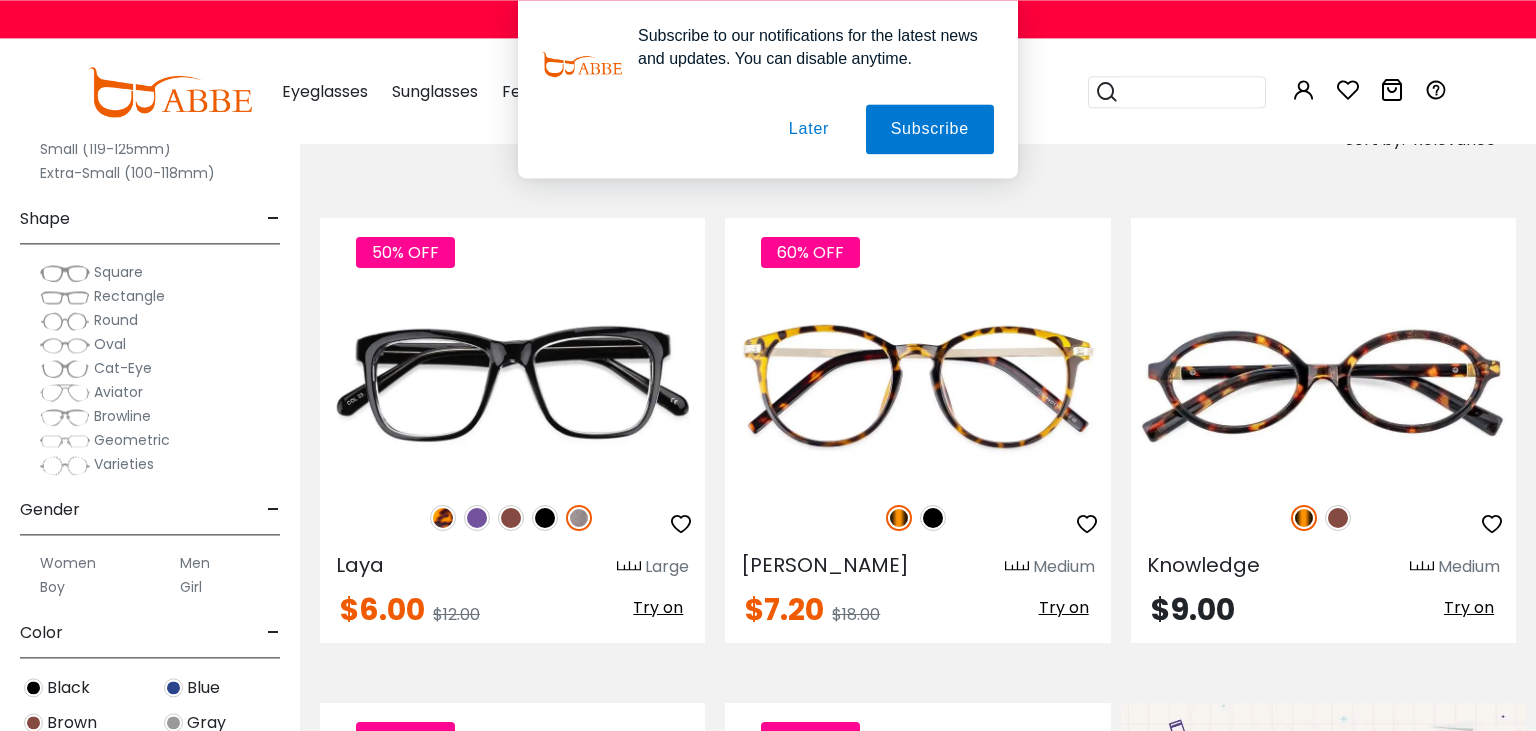 click on "Later" at bounding box center [0, 0] 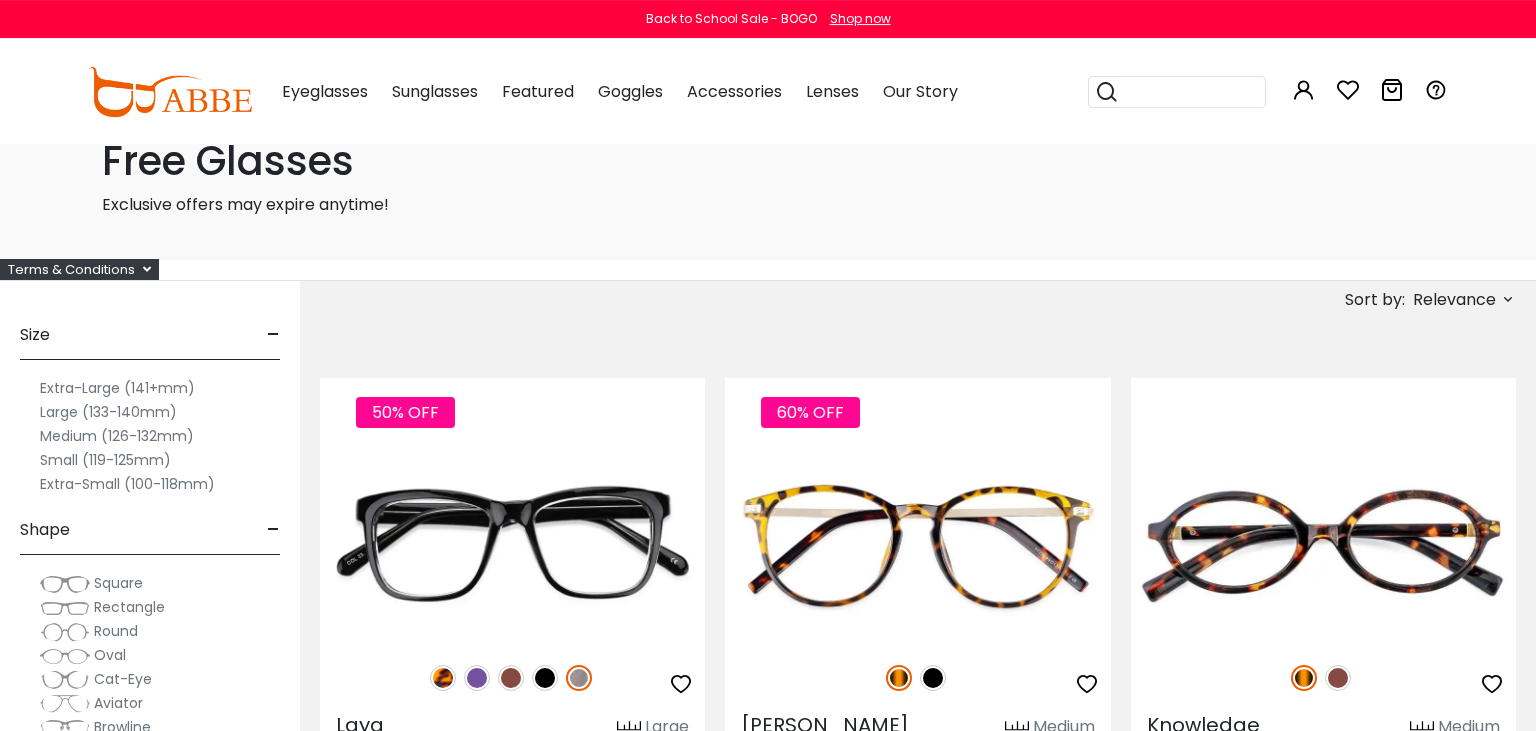 scroll, scrollTop: 114, scrollLeft: 0, axis: vertical 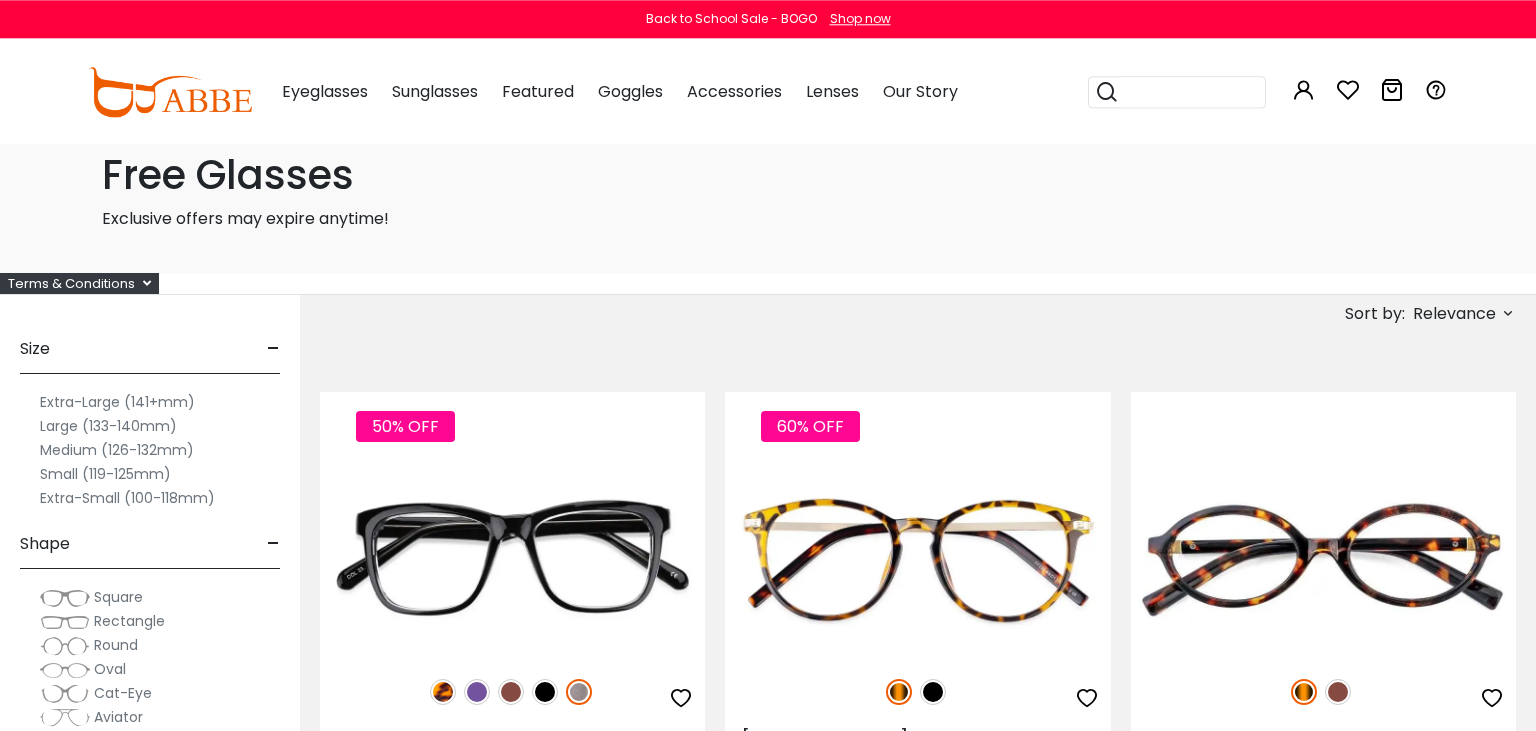 click on "Medium (126-132mm)" at bounding box center (117, 450) 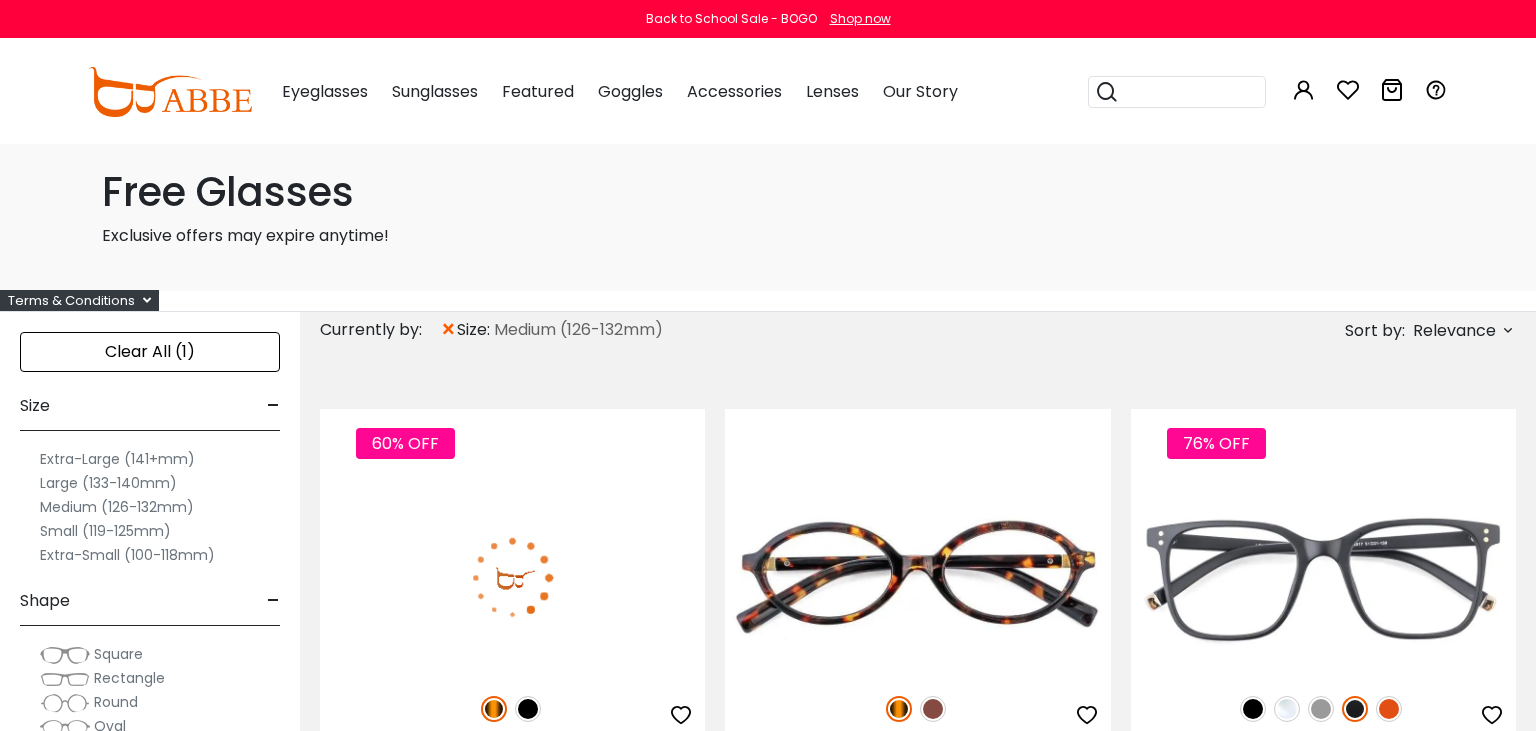 scroll, scrollTop: 0, scrollLeft: 0, axis: both 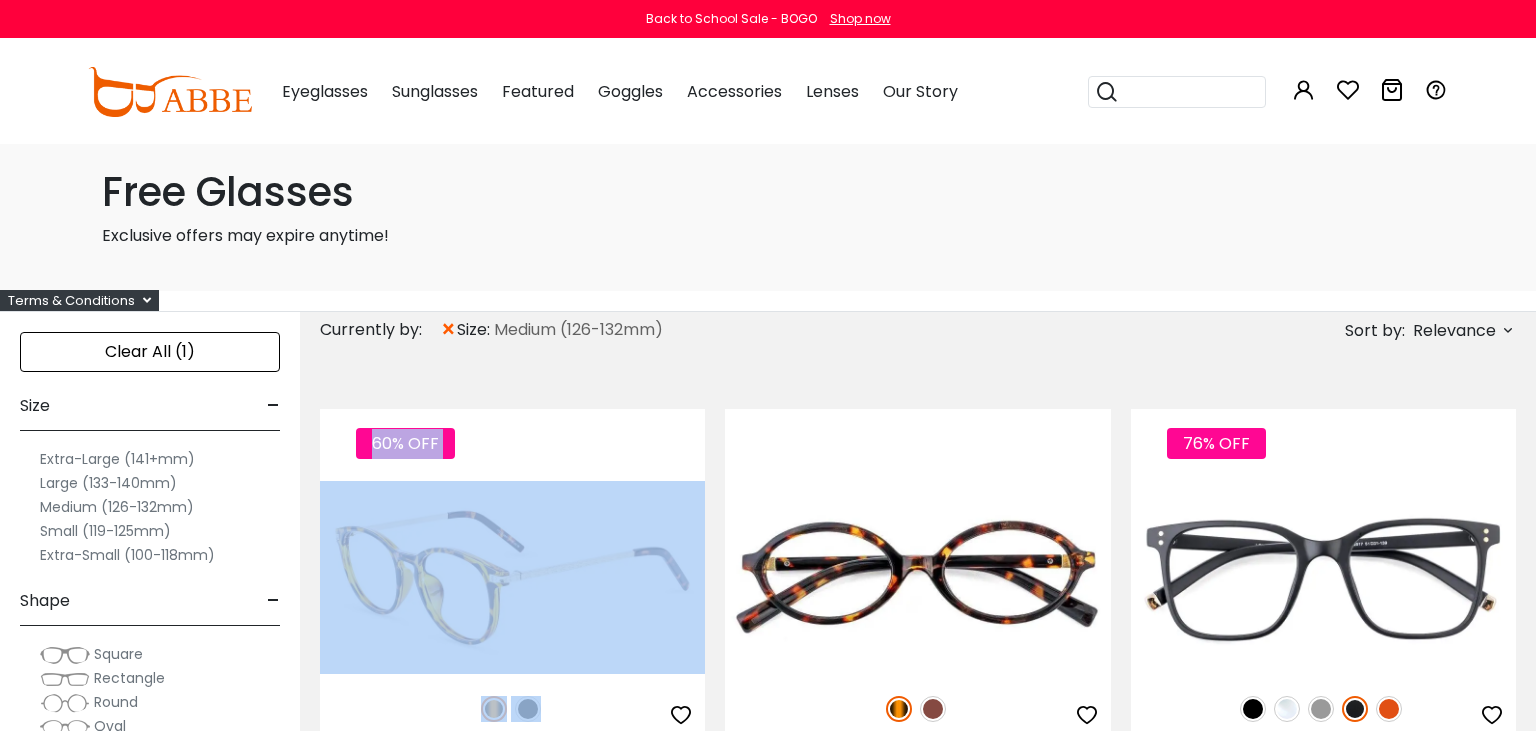 drag, startPoint x: 0, startPoint y: 0, endPoint x: 791, endPoint y: 468, distance: 919.07837 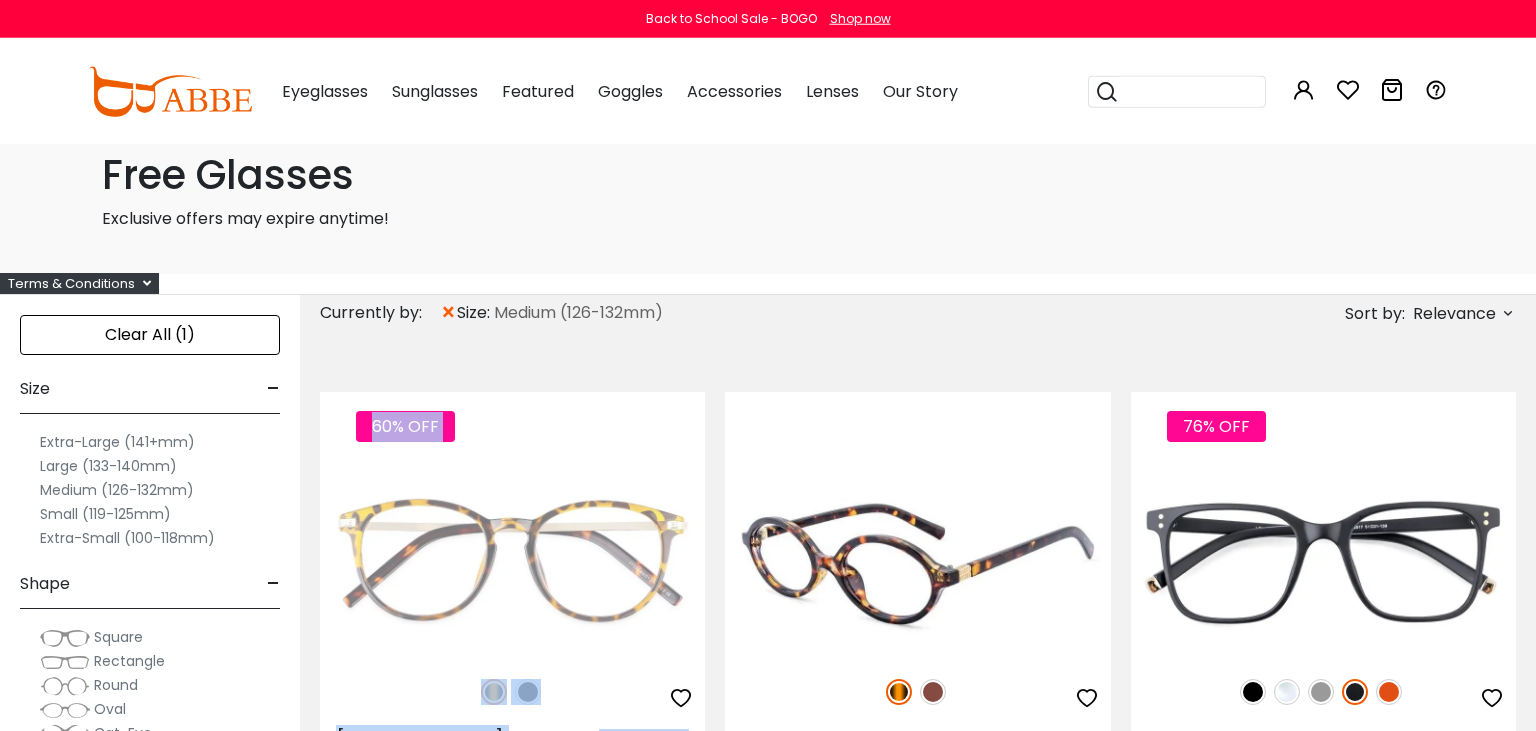 scroll, scrollTop: 19, scrollLeft: 0, axis: vertical 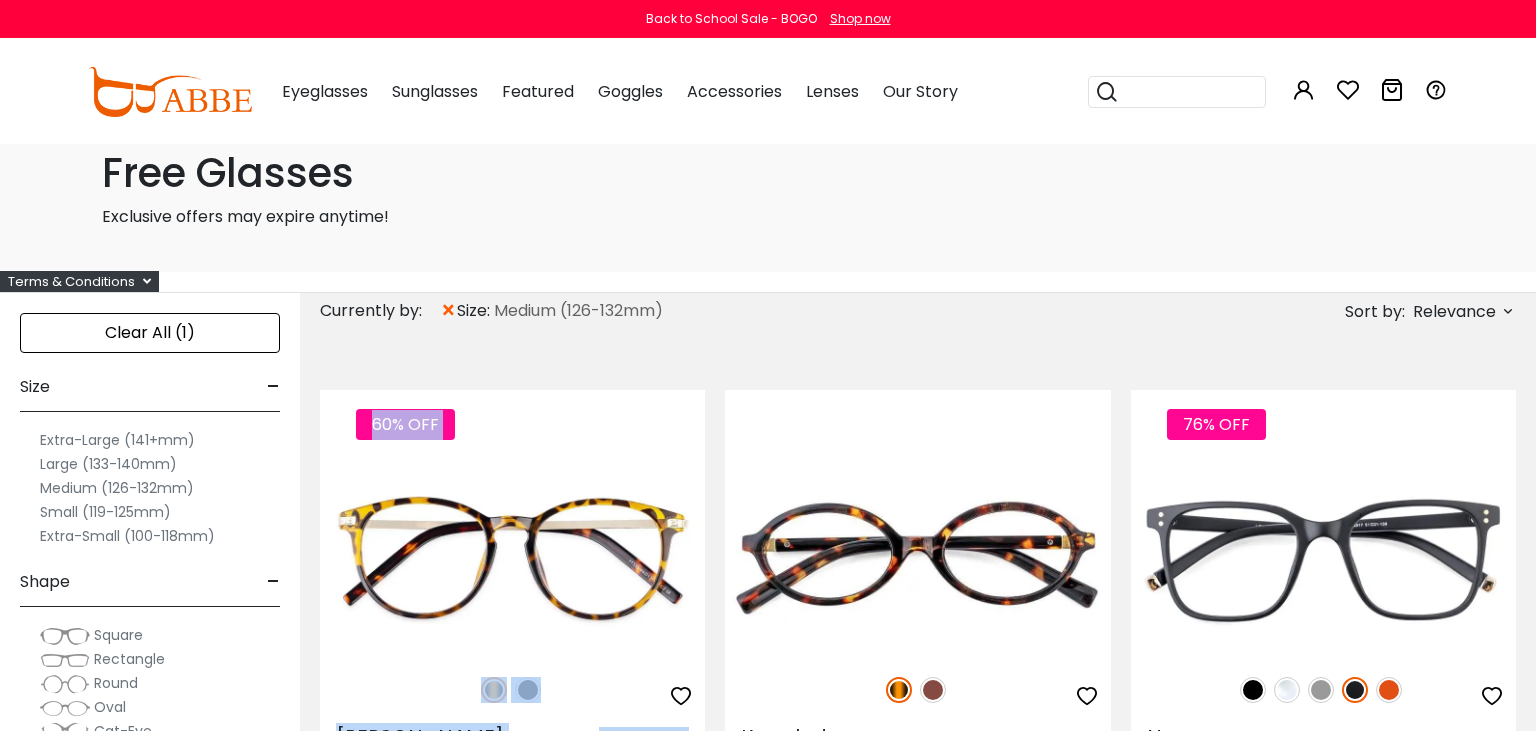 click on "Terms & Conditions" at bounding box center (79, 281) 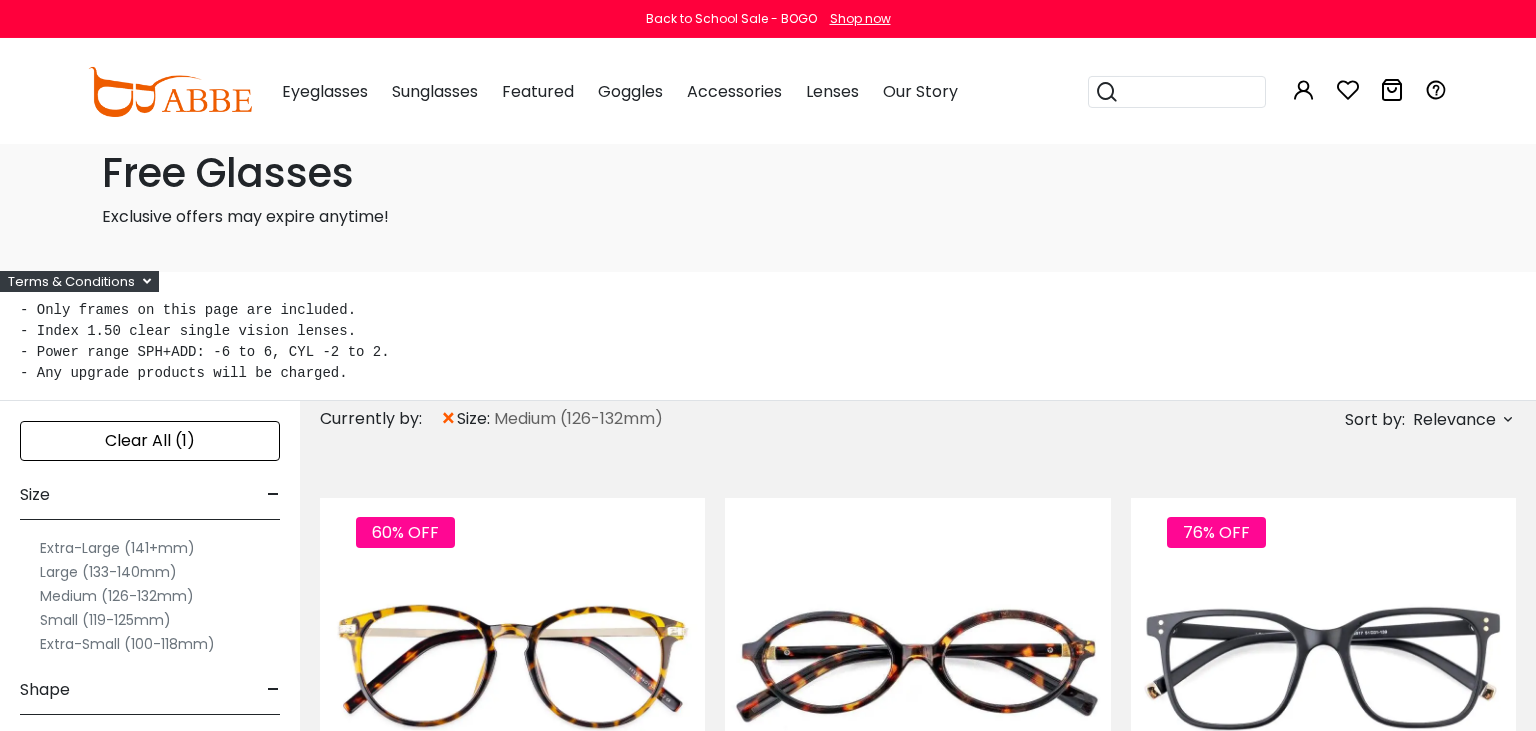 click on "Currently by:
×
size:
Medium (126-132mm)
Sort by:
Relevance
Relevance New Arrivals" at bounding box center [918, 419] 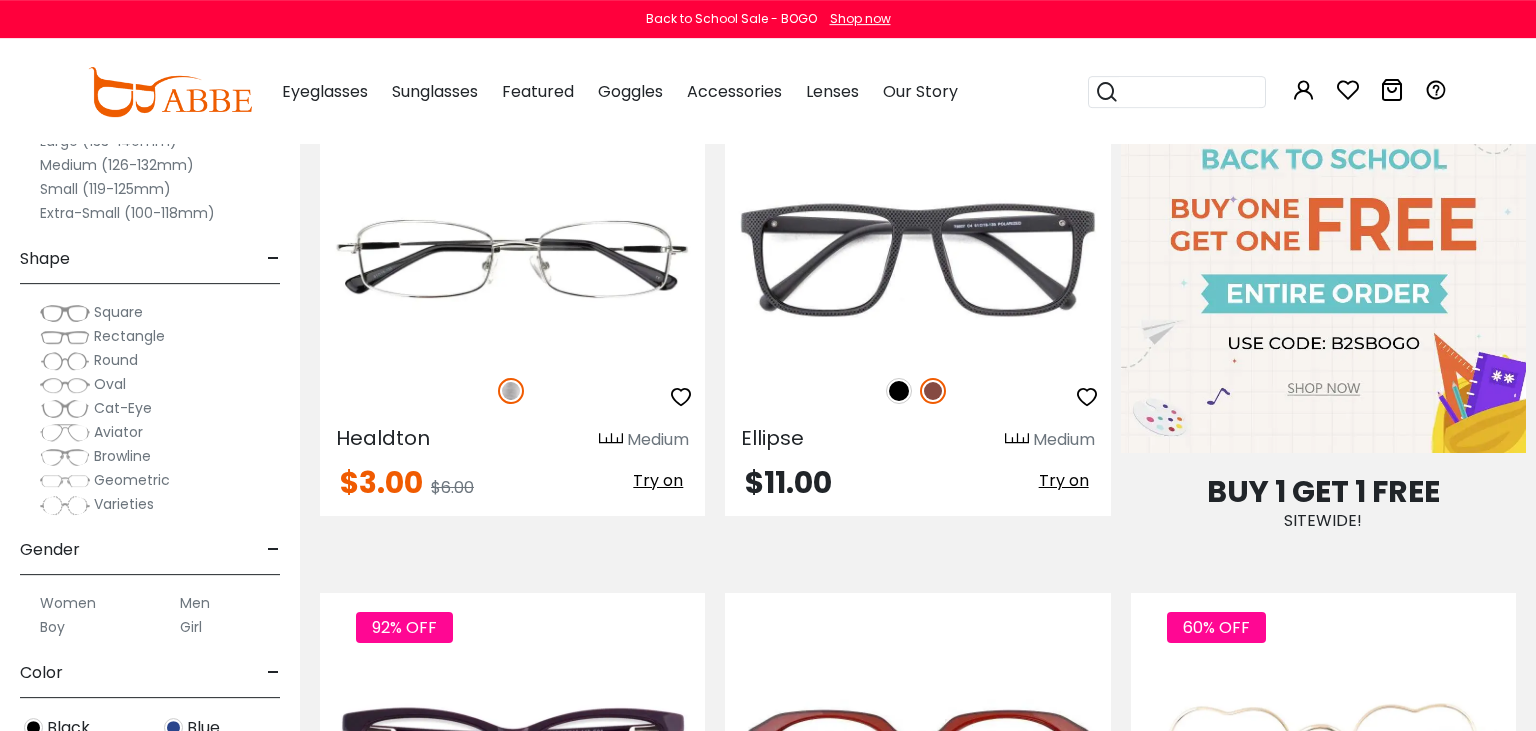 scroll, scrollTop: 912, scrollLeft: 0, axis: vertical 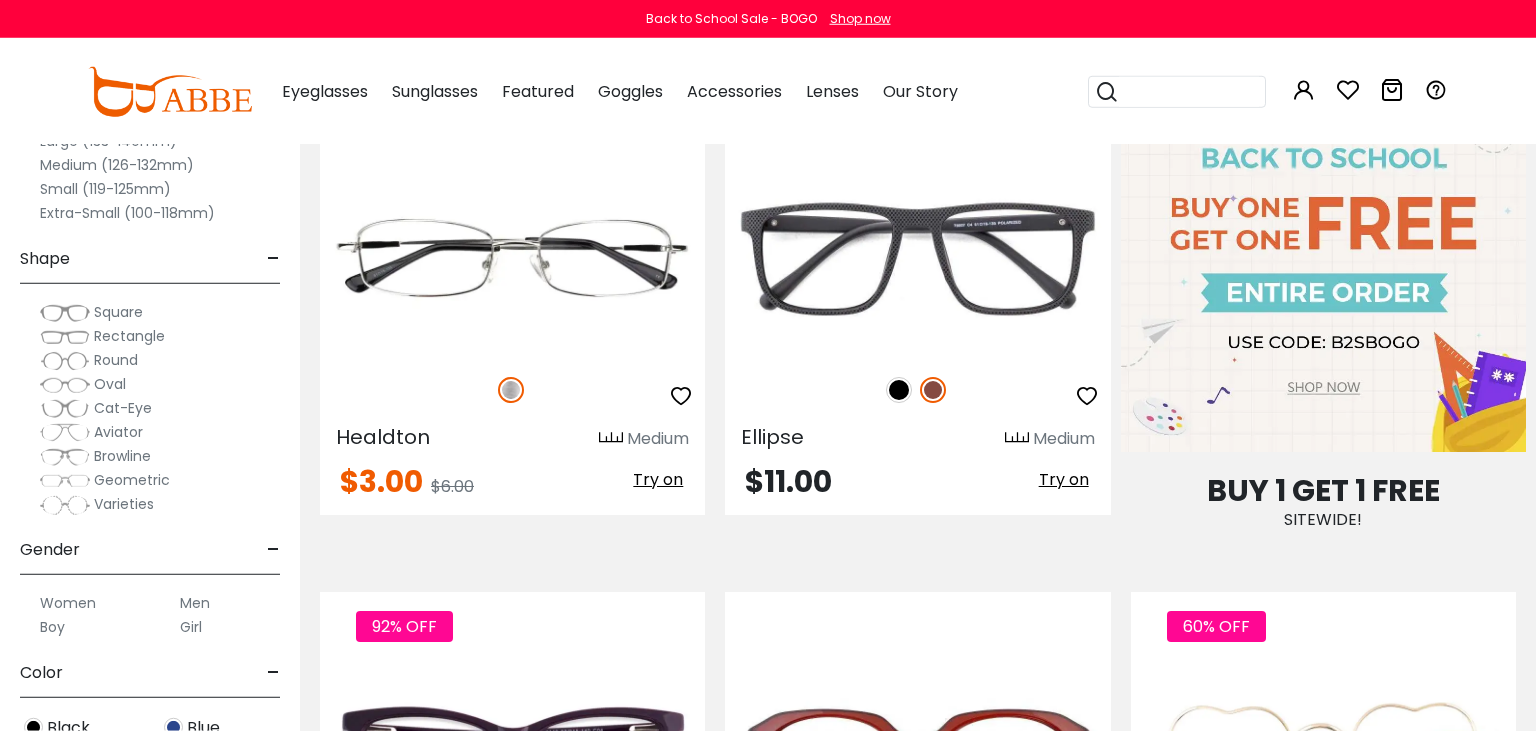 click on "Women" at bounding box center (68, 603) 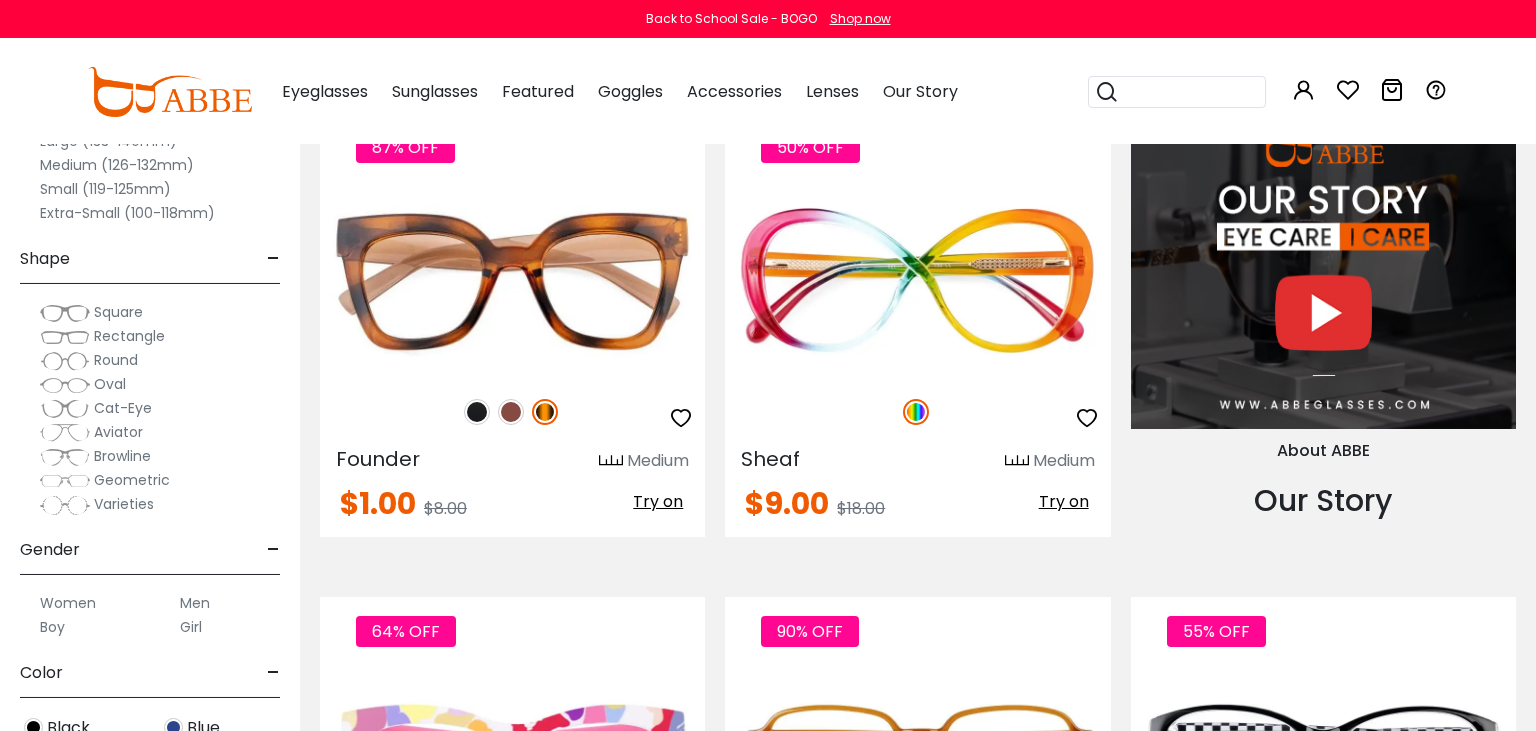 scroll, scrollTop: 1768, scrollLeft: 0, axis: vertical 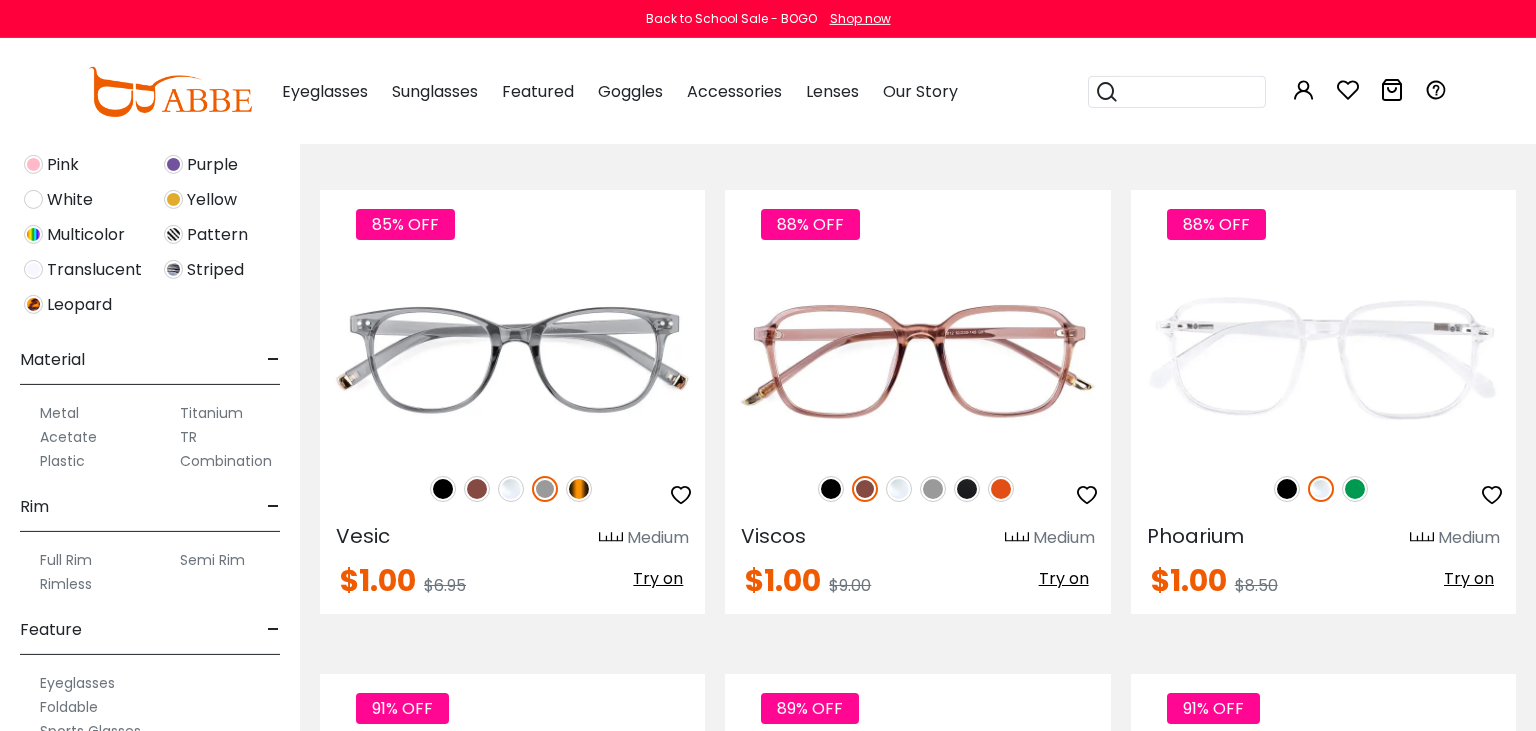 click on "Acetate" at bounding box center (68, 437) 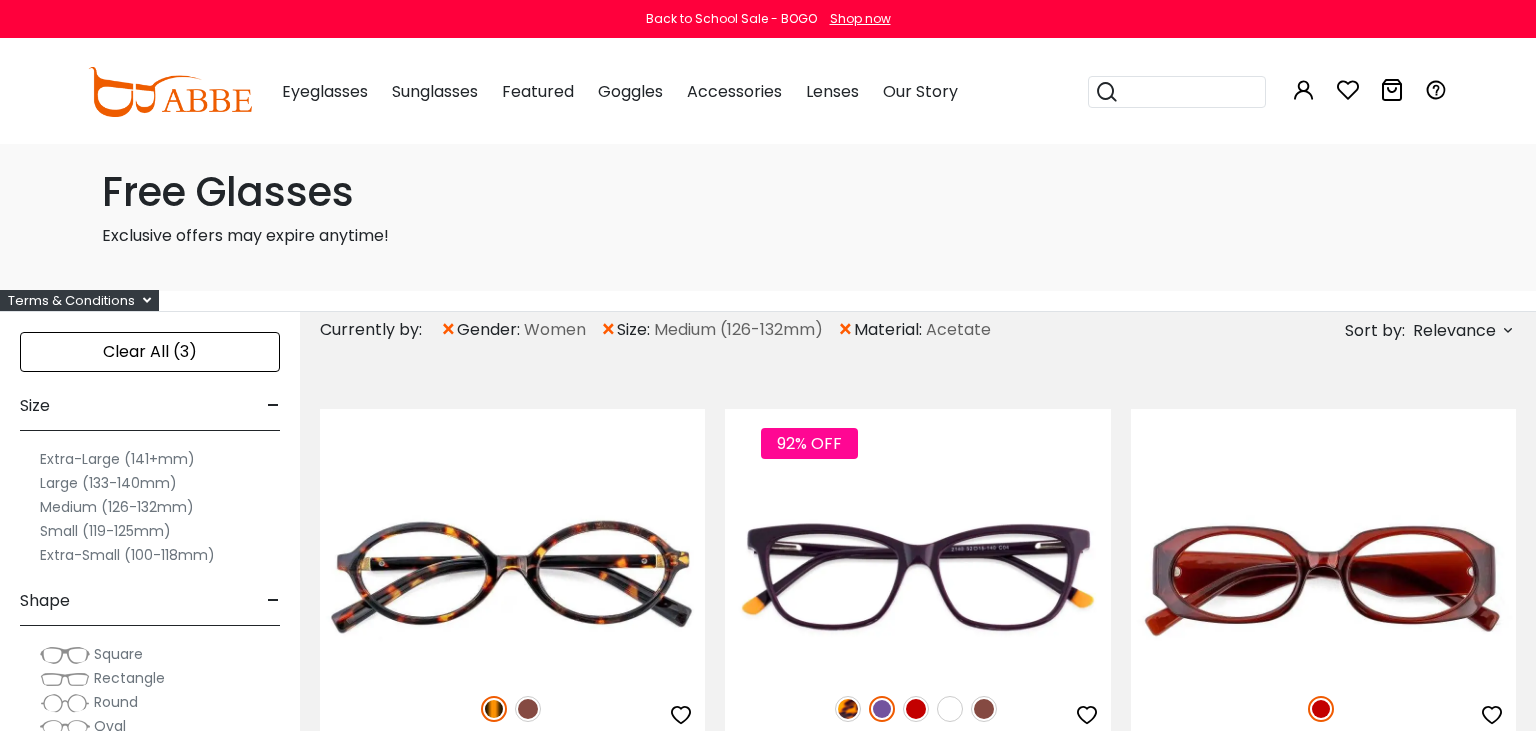 scroll, scrollTop: 0, scrollLeft: 0, axis: both 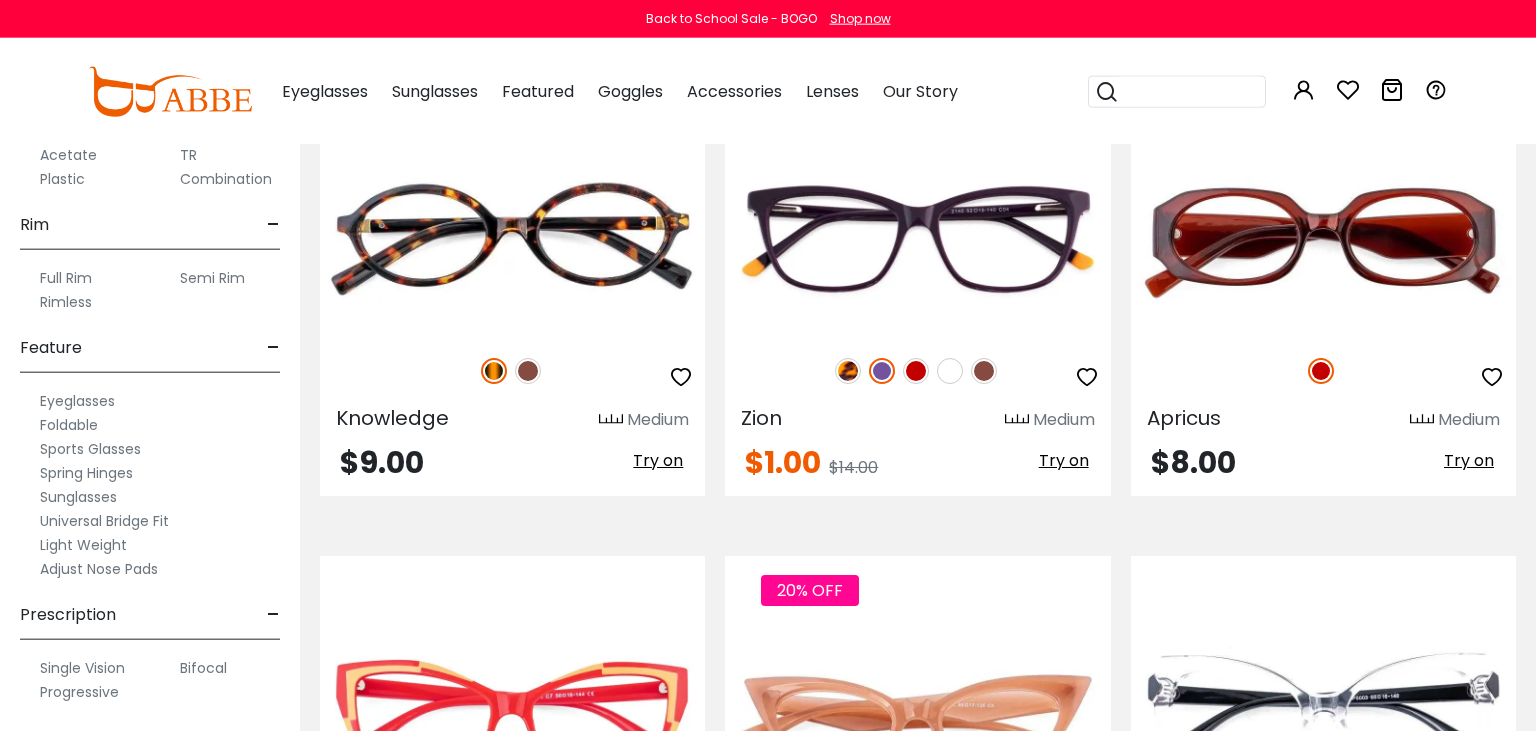 click on "Spring Hinges" at bounding box center [86, 473] 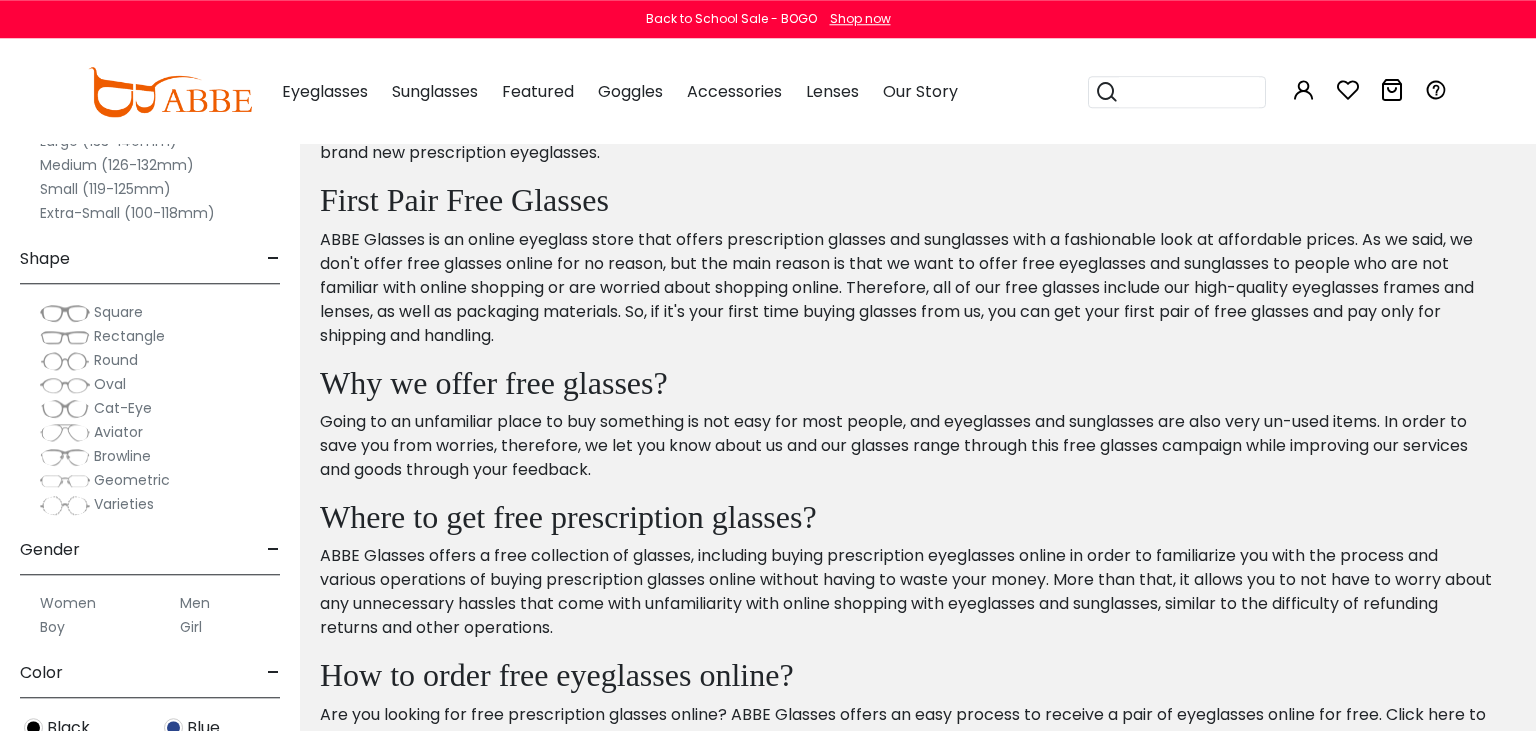 scroll, scrollTop: 911, scrollLeft: 0, axis: vertical 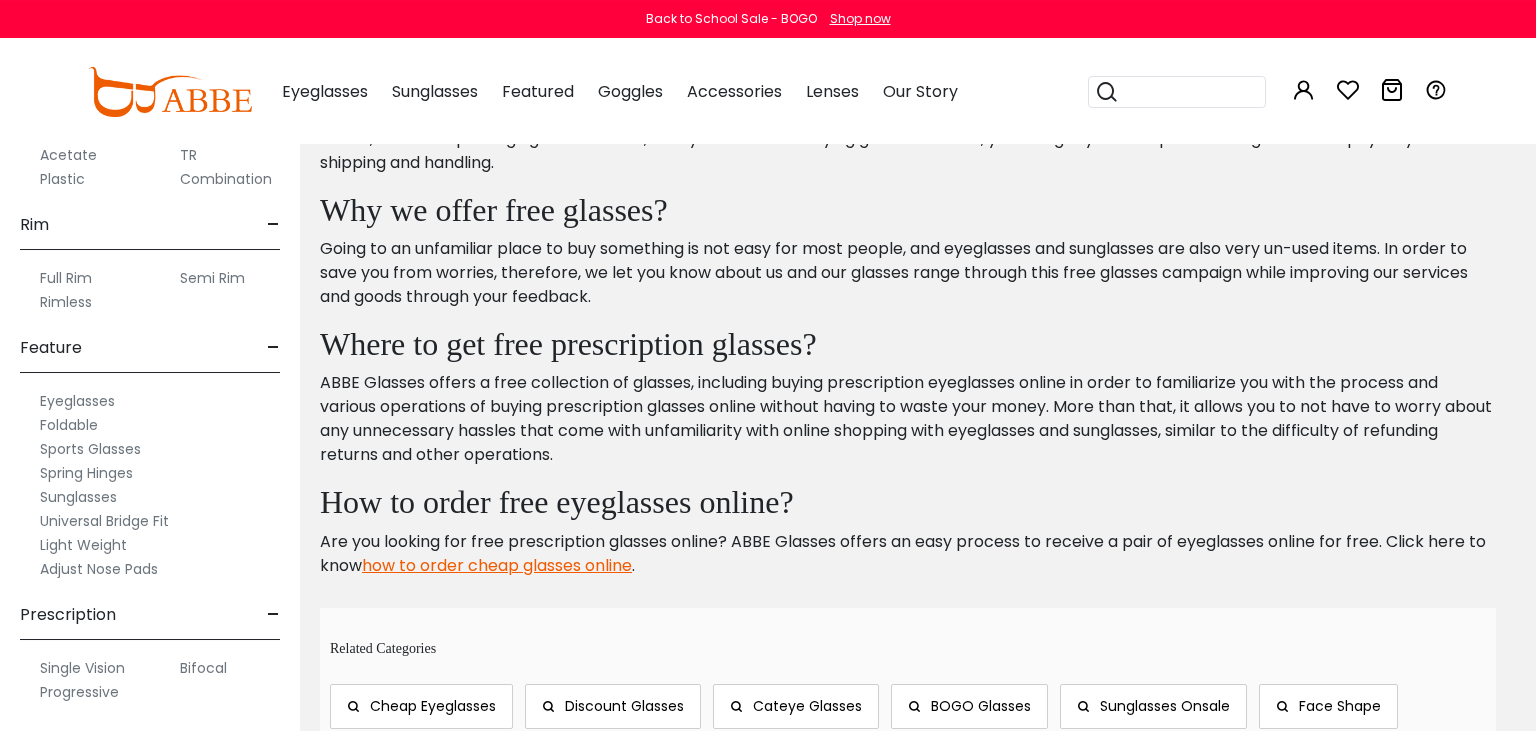 click on "Progressive" at bounding box center [79, 692] 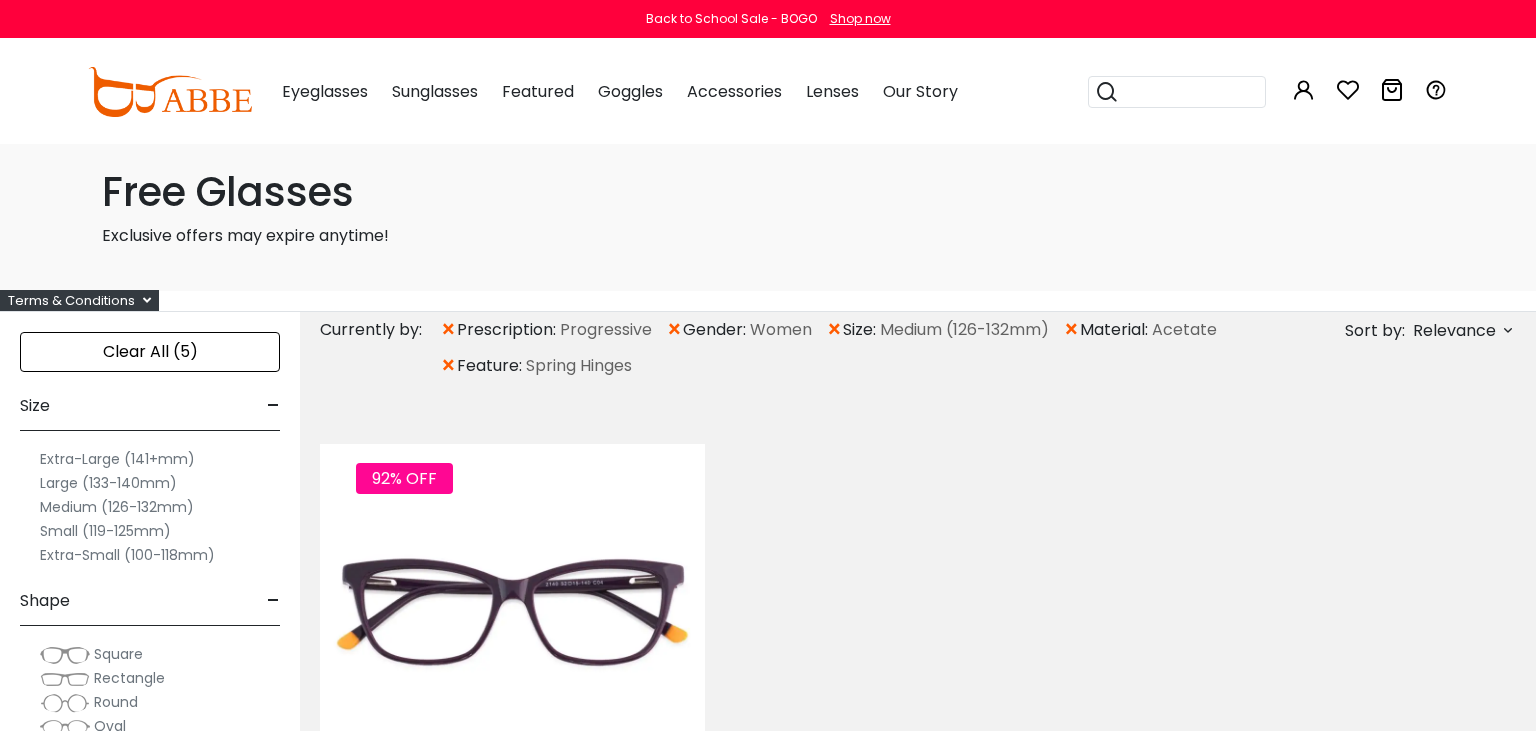 scroll, scrollTop: 0, scrollLeft: 0, axis: both 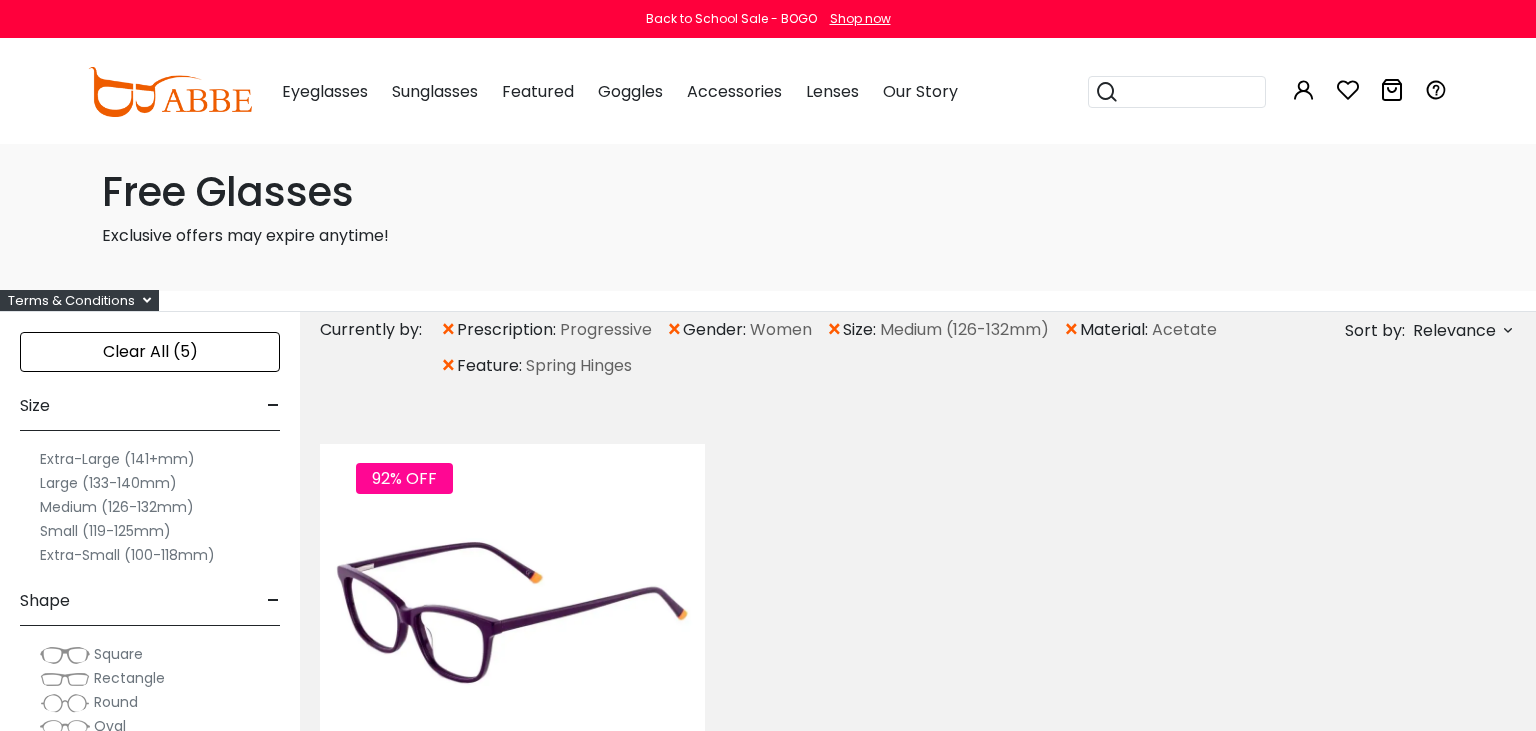 click at bounding box center (512, 612) 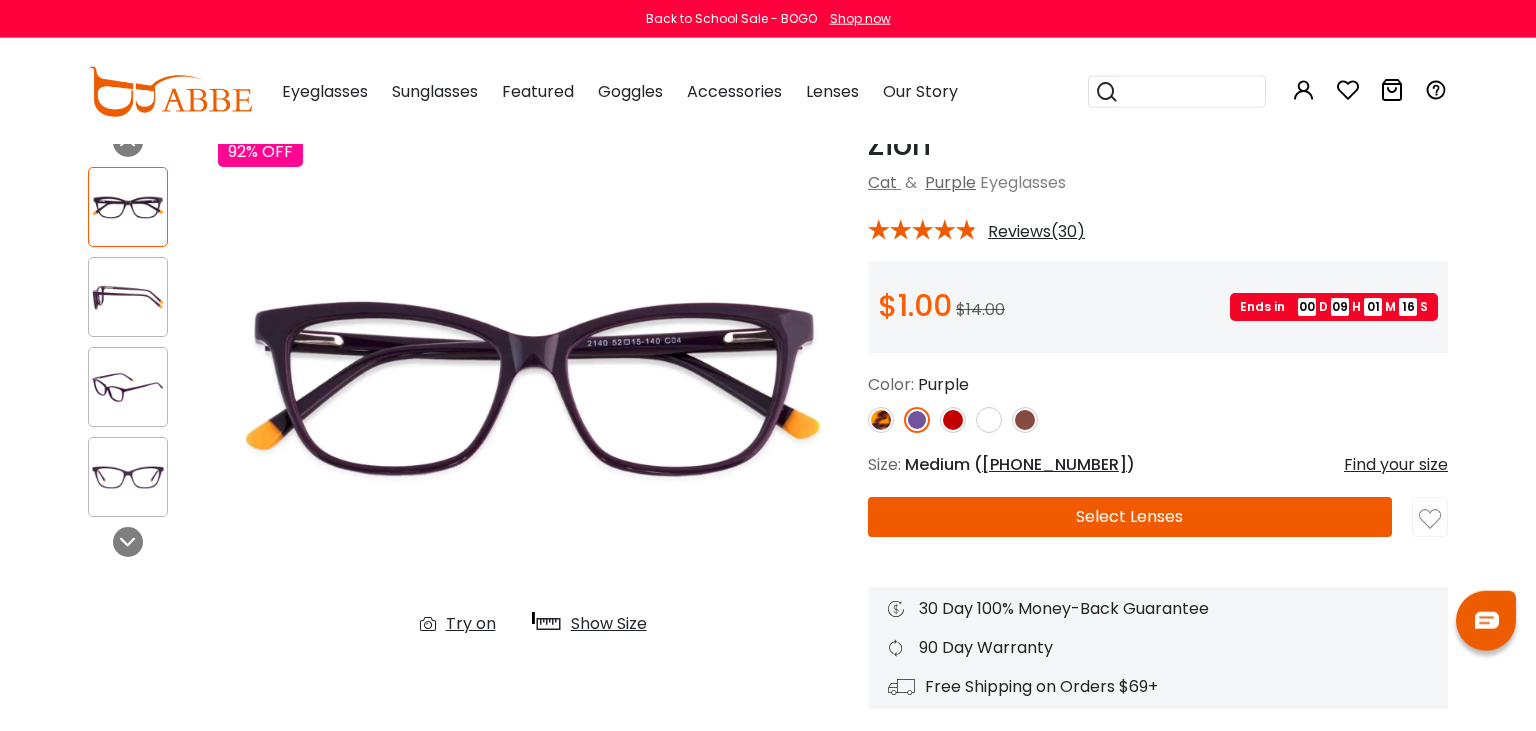 scroll, scrollTop: 0, scrollLeft: 0, axis: both 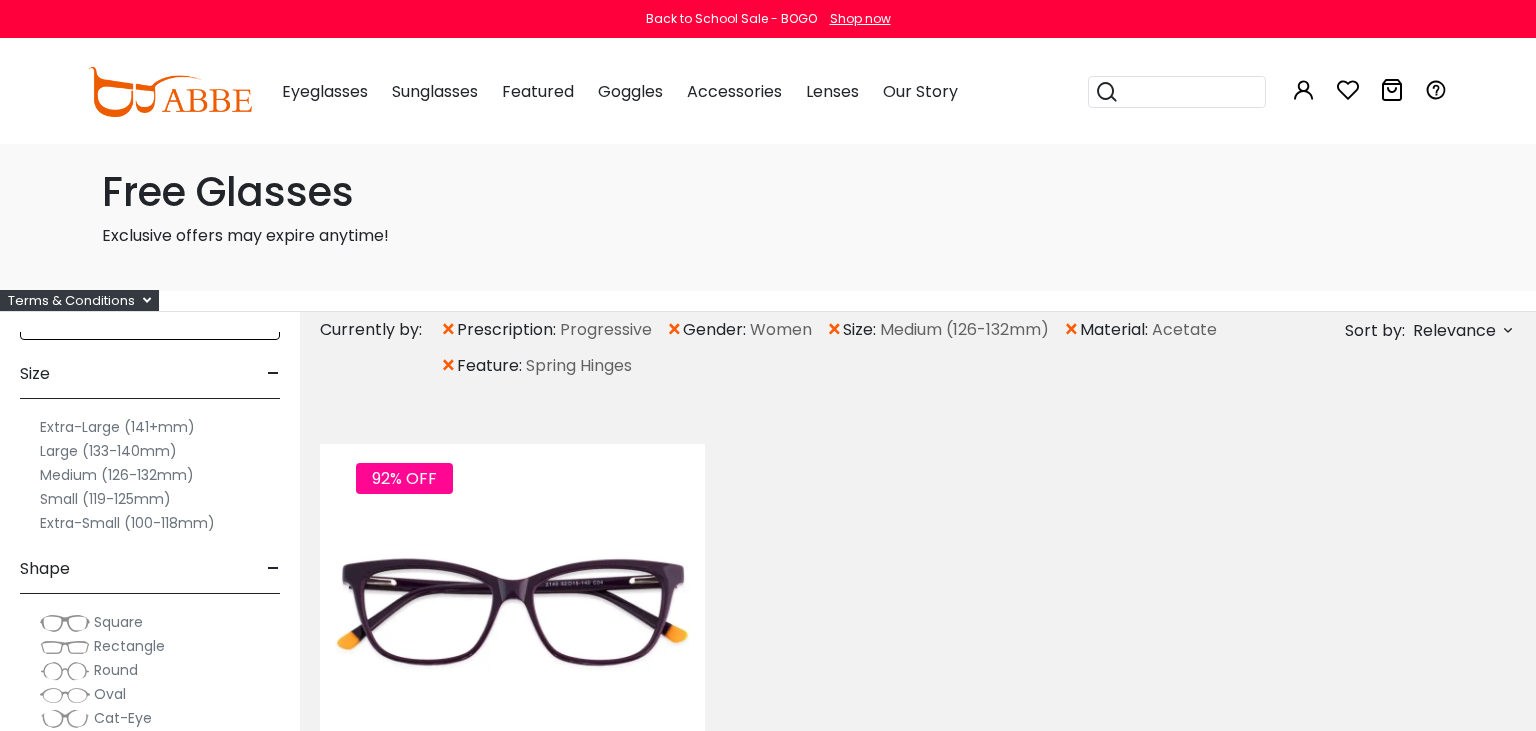 click on "Large (133-140mm)" at bounding box center [108, 451] 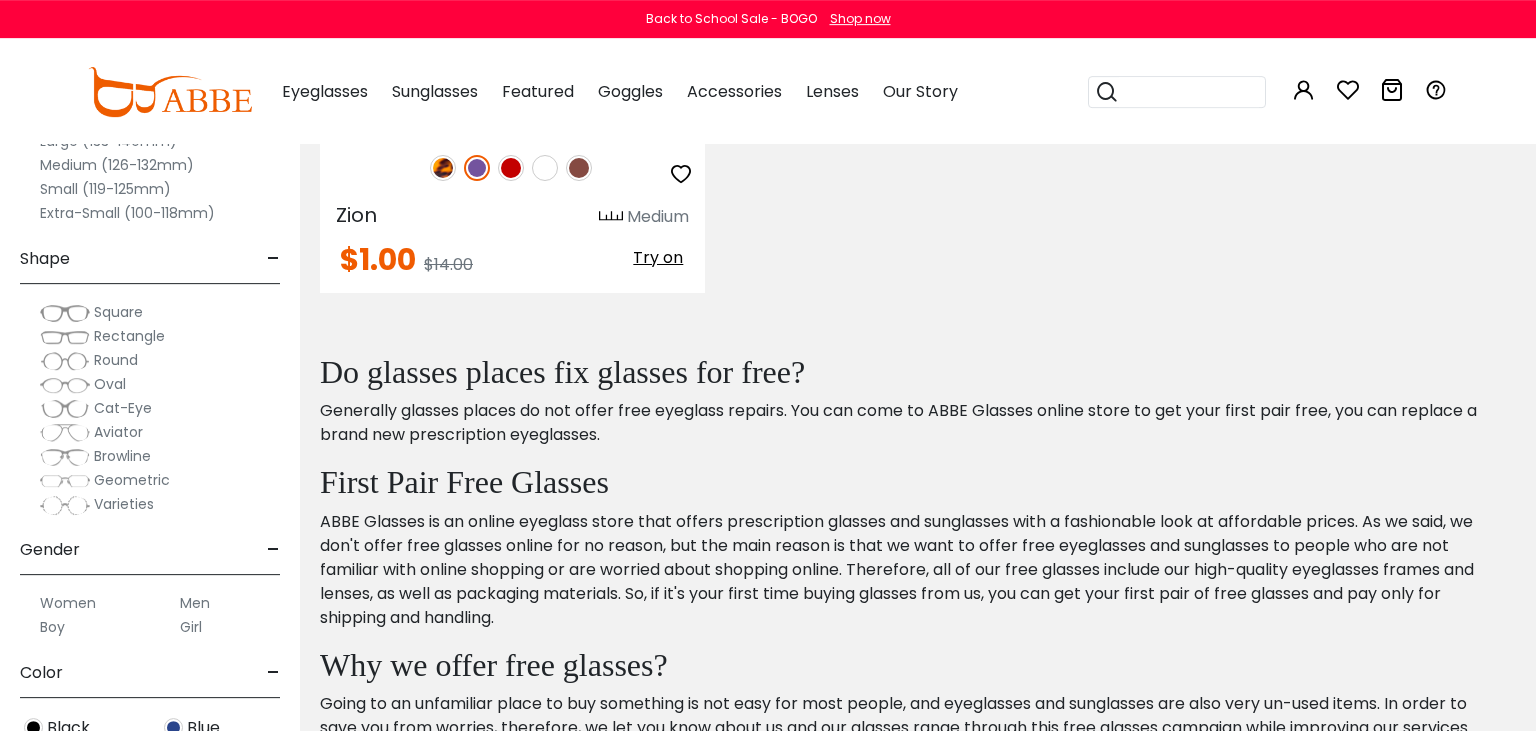 scroll, scrollTop: 578, scrollLeft: 0, axis: vertical 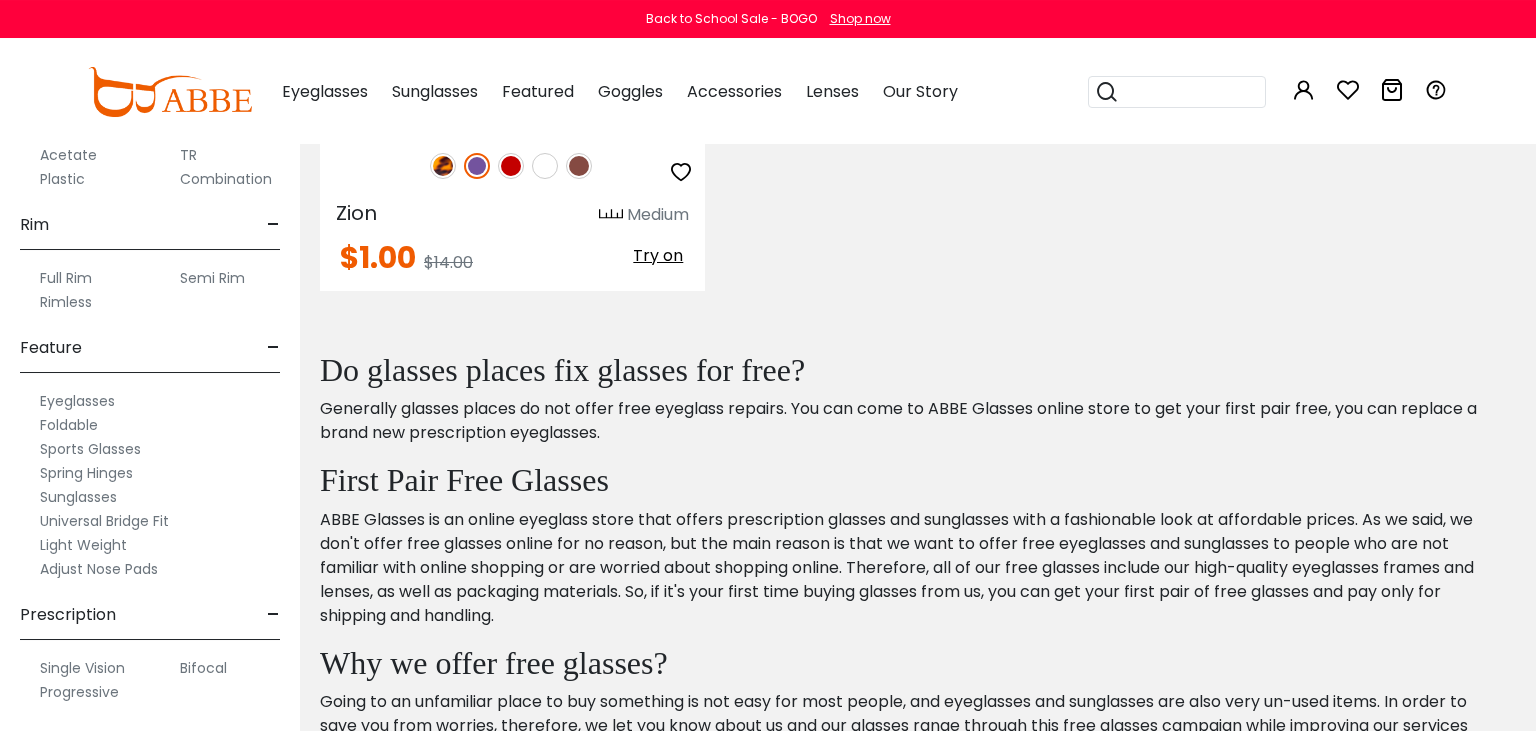 click on "Spring Hinges" at bounding box center (86, 473) 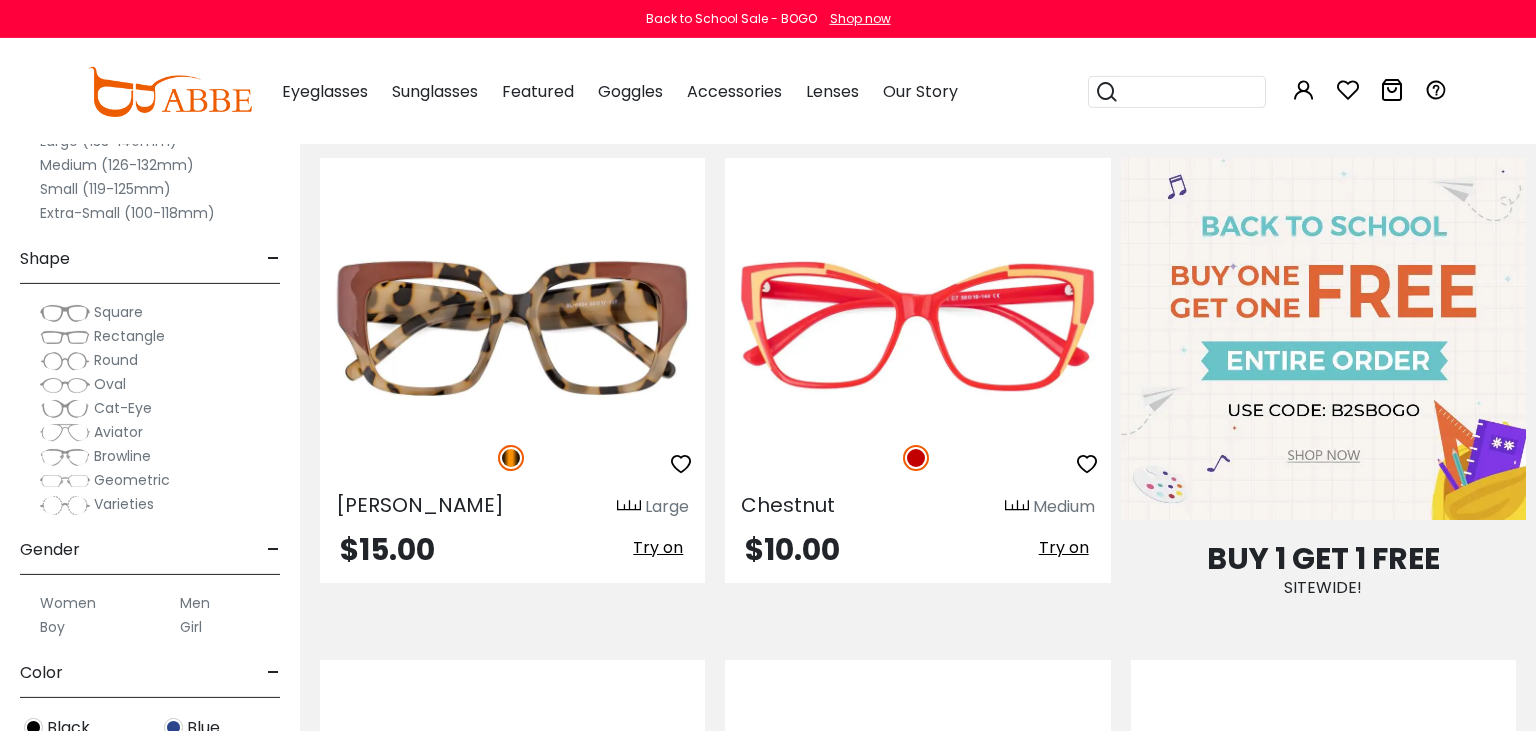 scroll, scrollTop: 780, scrollLeft: 0, axis: vertical 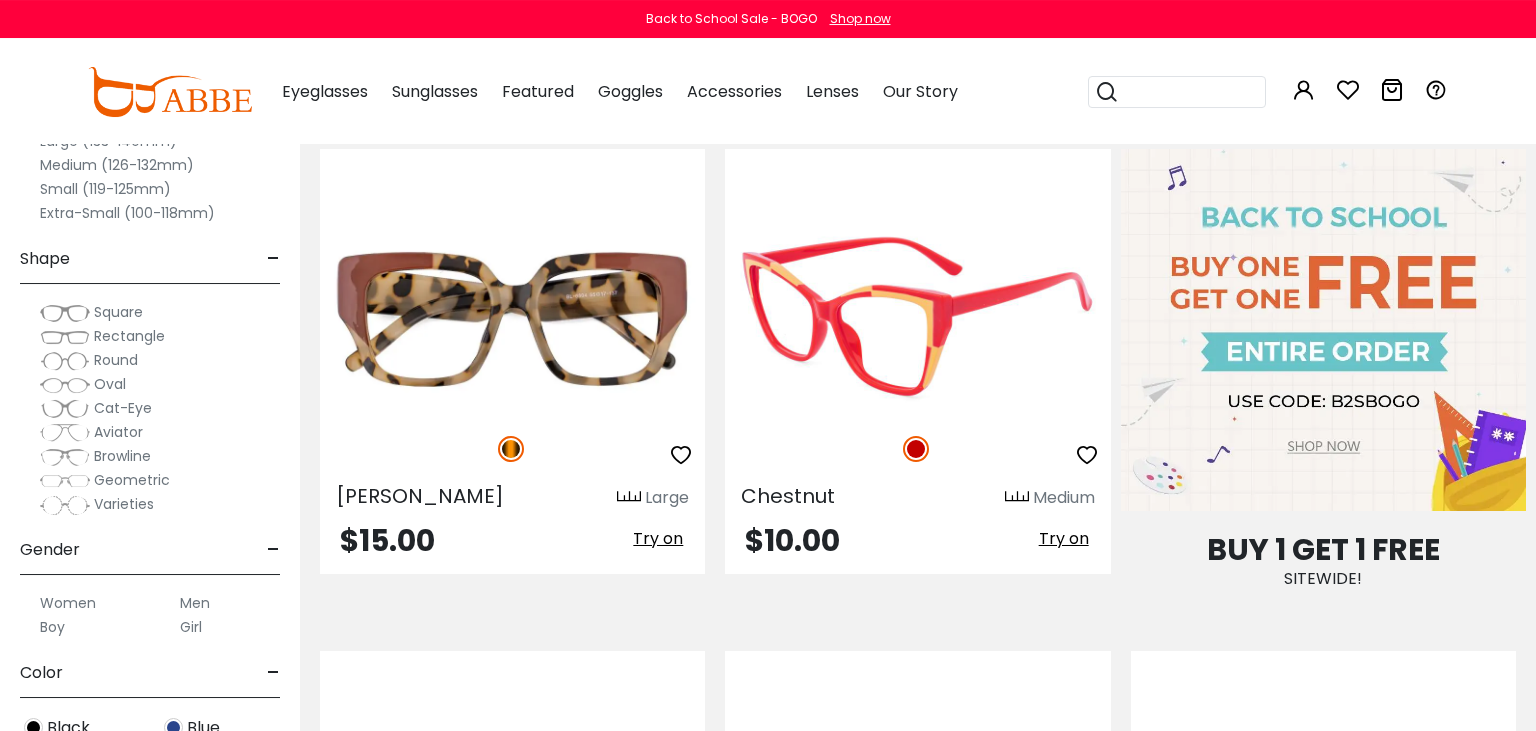 click at bounding box center (917, 317) 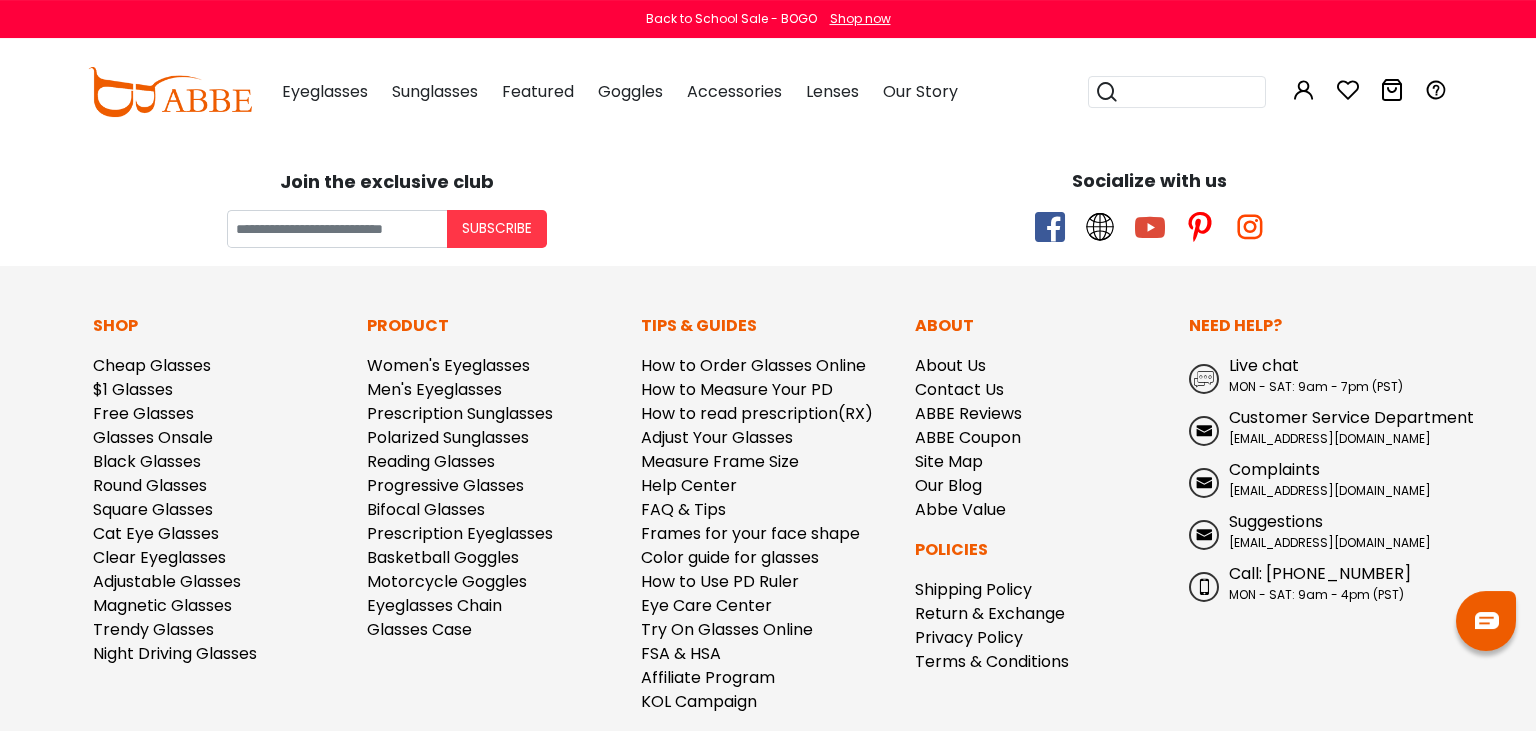 scroll, scrollTop: 2855, scrollLeft: 0, axis: vertical 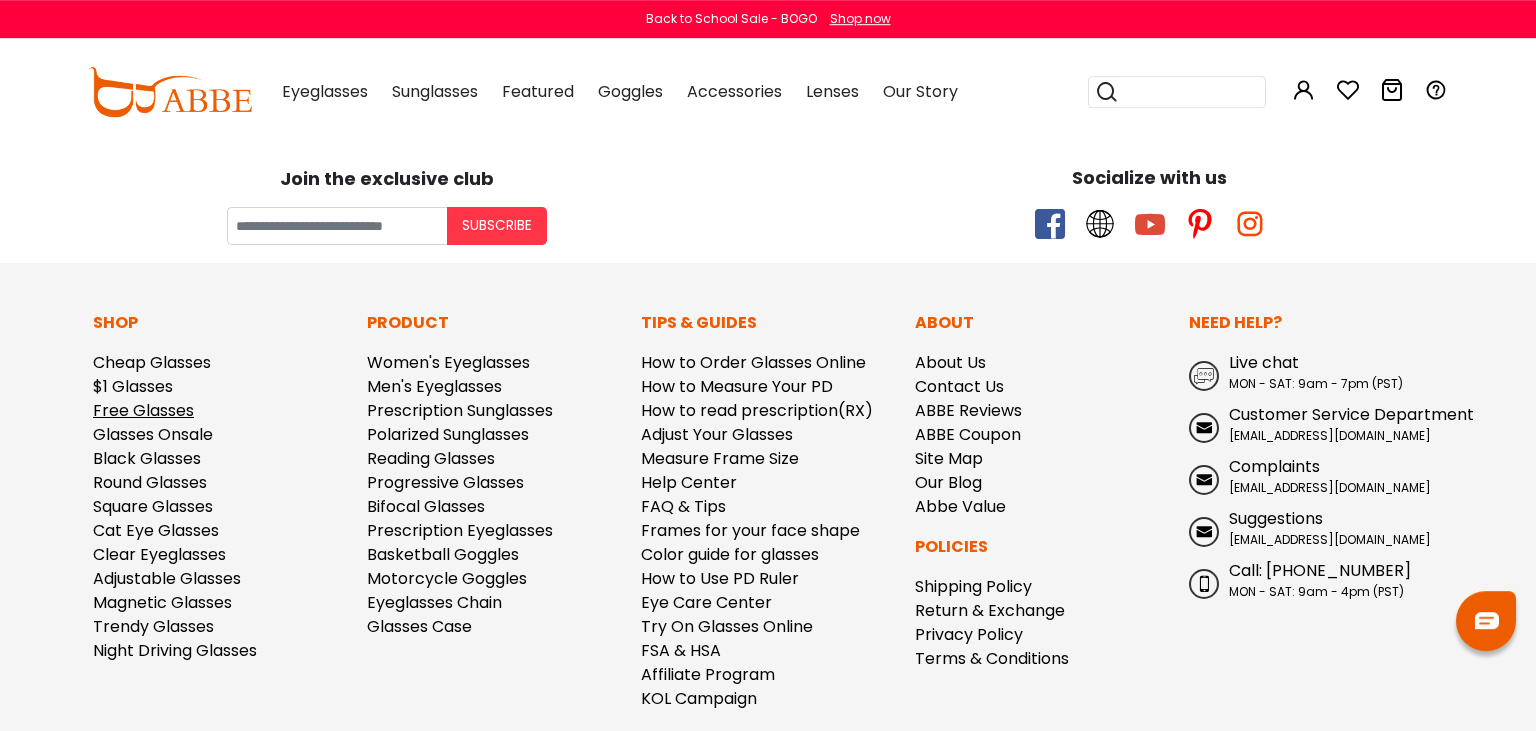click on "Free Glasses" at bounding box center (143, 410) 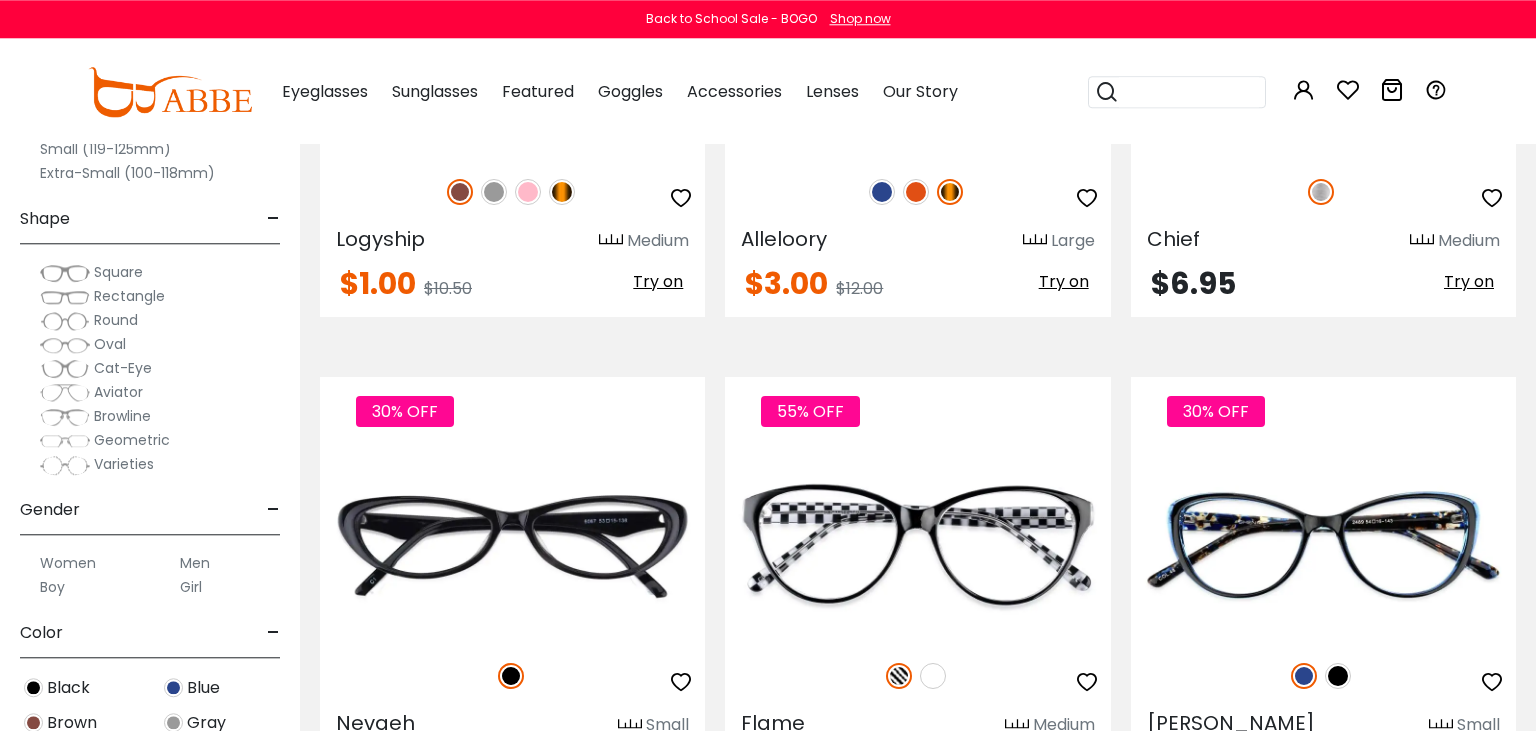 scroll, scrollTop: 4444, scrollLeft: 0, axis: vertical 